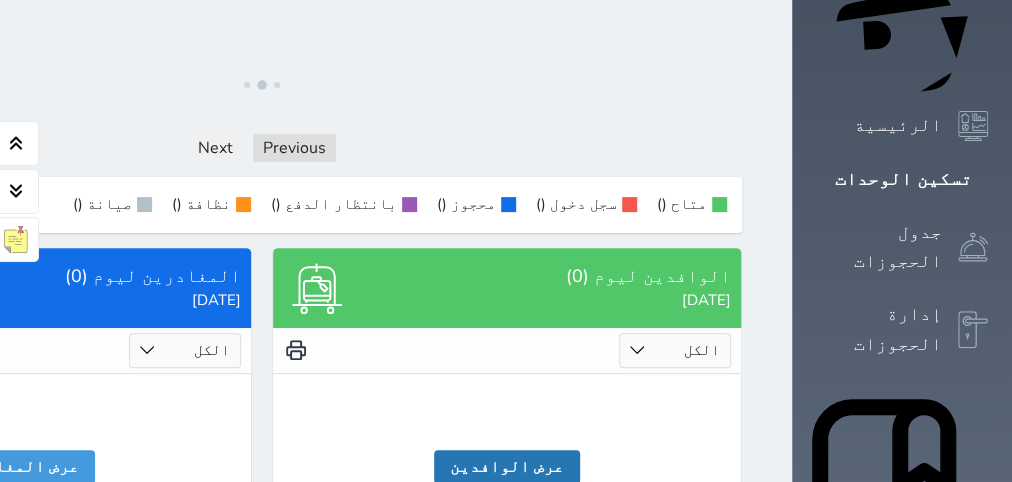 scroll, scrollTop: 0, scrollLeft: 0, axis: both 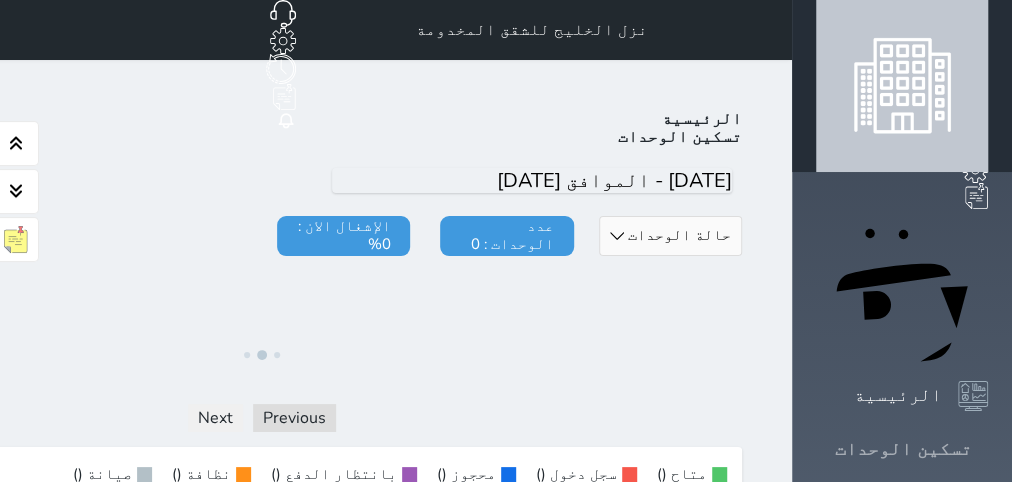 click on "تسكين الوحدات" at bounding box center [903, 449] 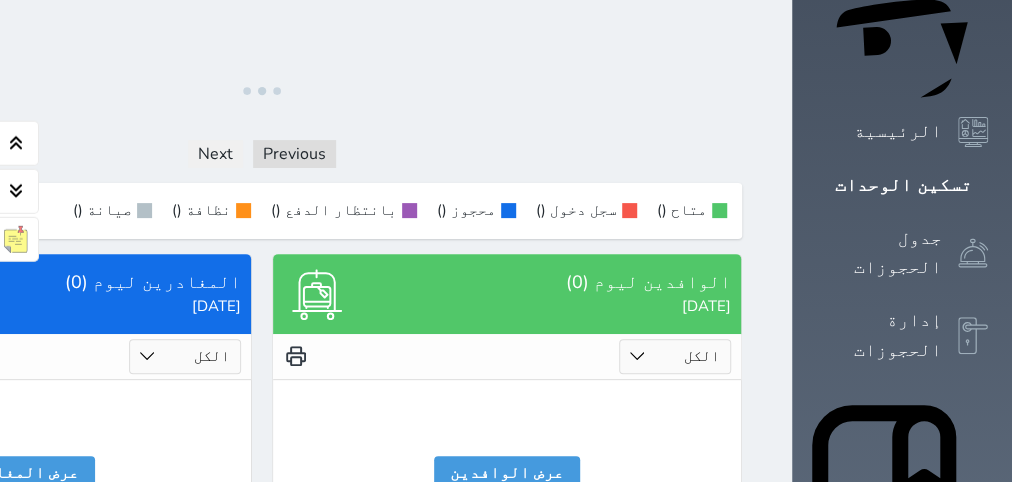 scroll, scrollTop: 0, scrollLeft: 0, axis: both 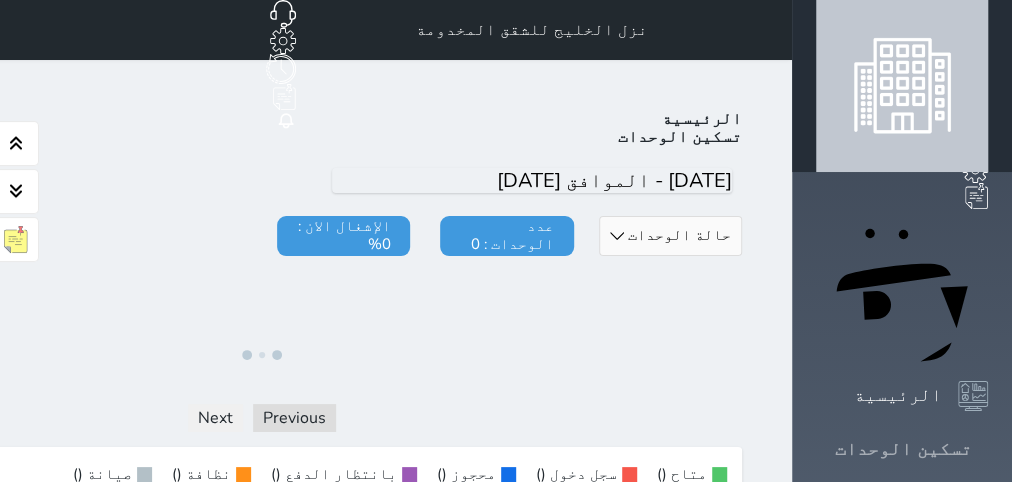 click on "تسكين الوحدات" at bounding box center (903, 449) 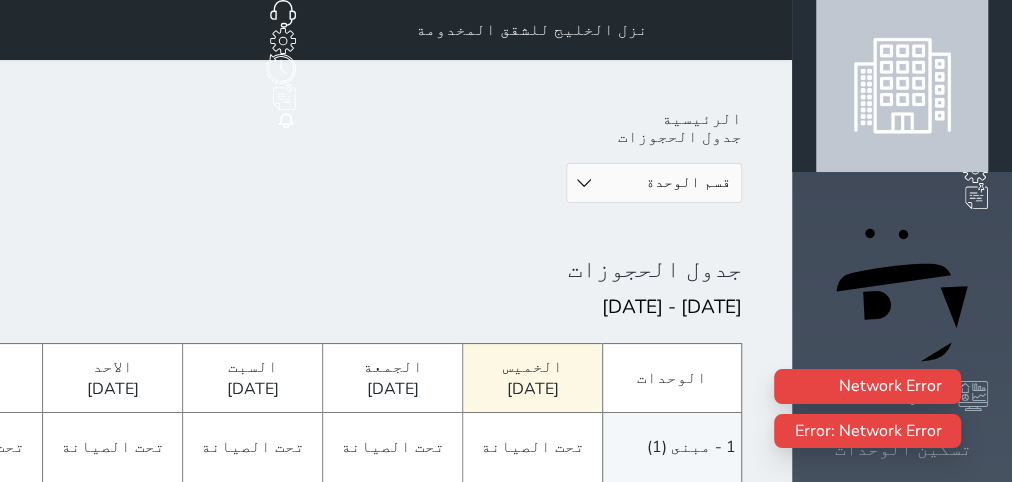 click on "تسكين الوحدات" at bounding box center [903, 449] 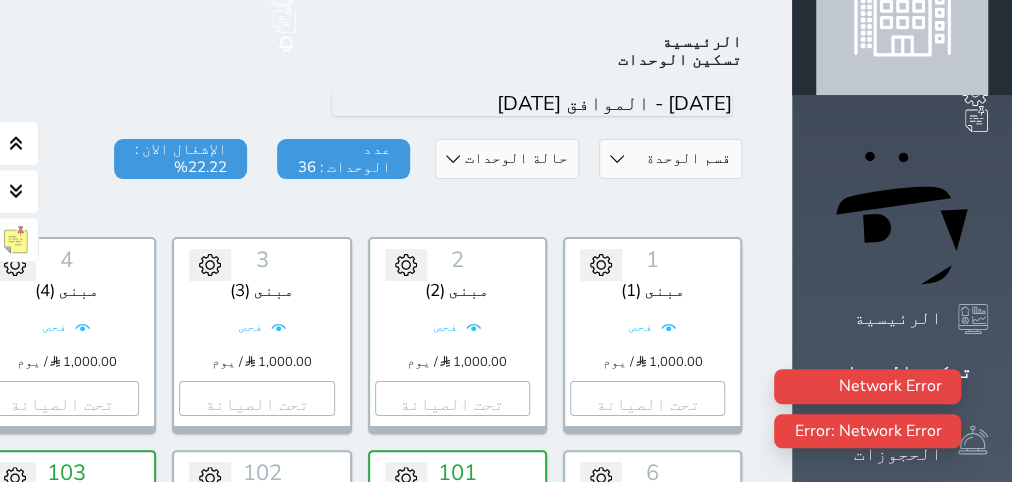 scroll, scrollTop: 78, scrollLeft: 0, axis: vertical 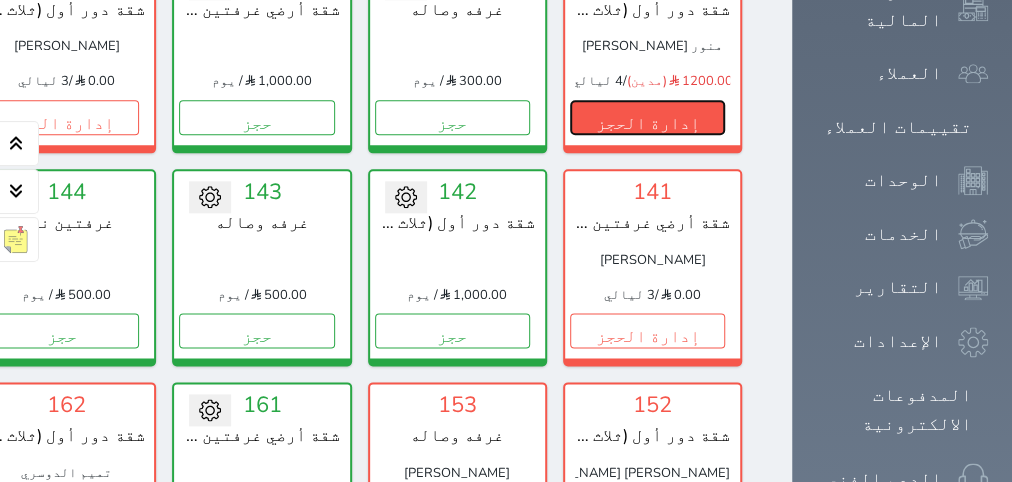 click on "إدارة الحجز" at bounding box center [647, 117] 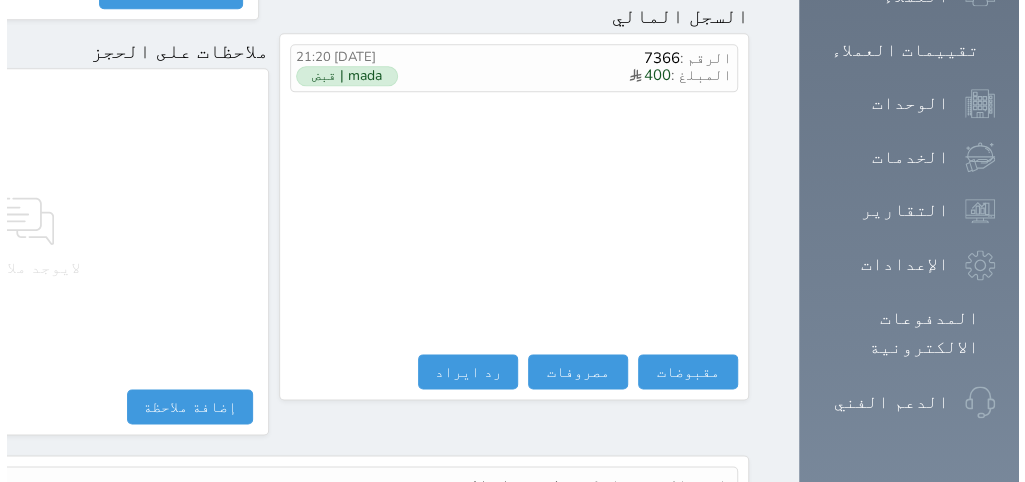 scroll, scrollTop: 1296, scrollLeft: 0, axis: vertical 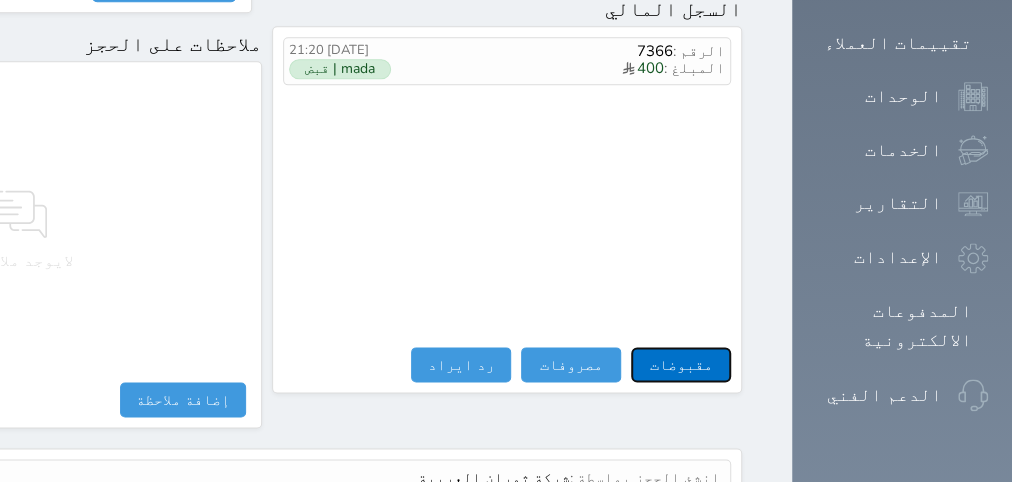click on "مقبوضات" at bounding box center (681, 364) 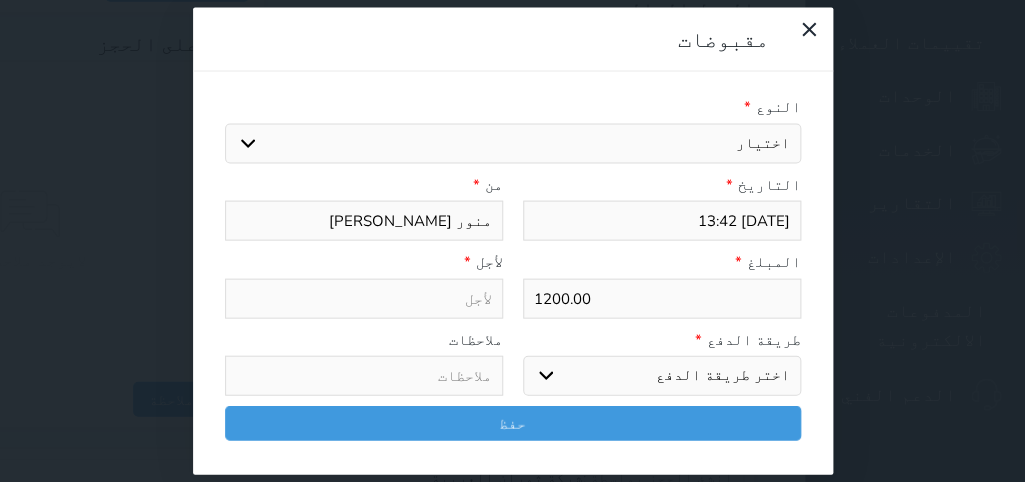 click on "اختيار" at bounding box center [513, 143] 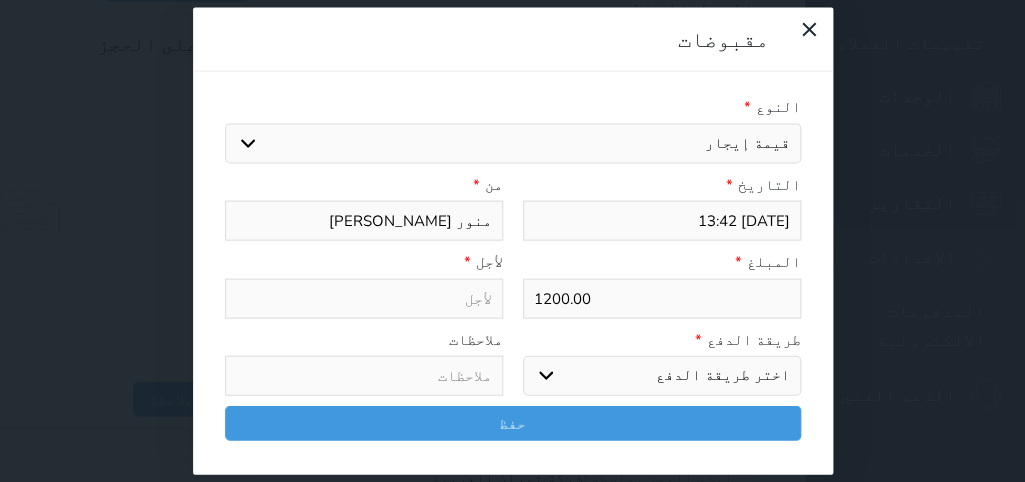 click on "قيمة إيجار" at bounding box center [0, 0] 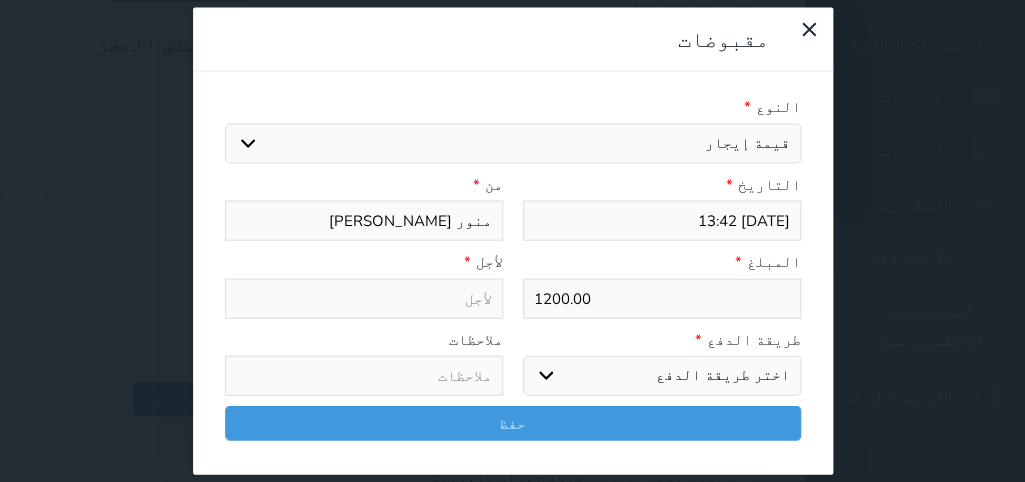 click on "اختر طريقة الدفع   دفع نقدى   تحويل بنكى   مدى   بطاقة ائتمان   آجل" at bounding box center (662, 376) 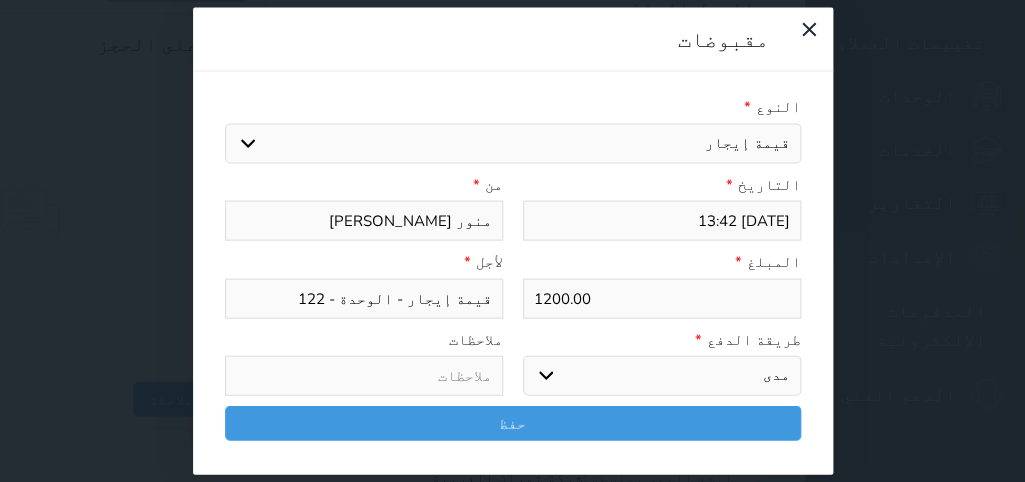 click on "مدى" at bounding box center [0, 0] 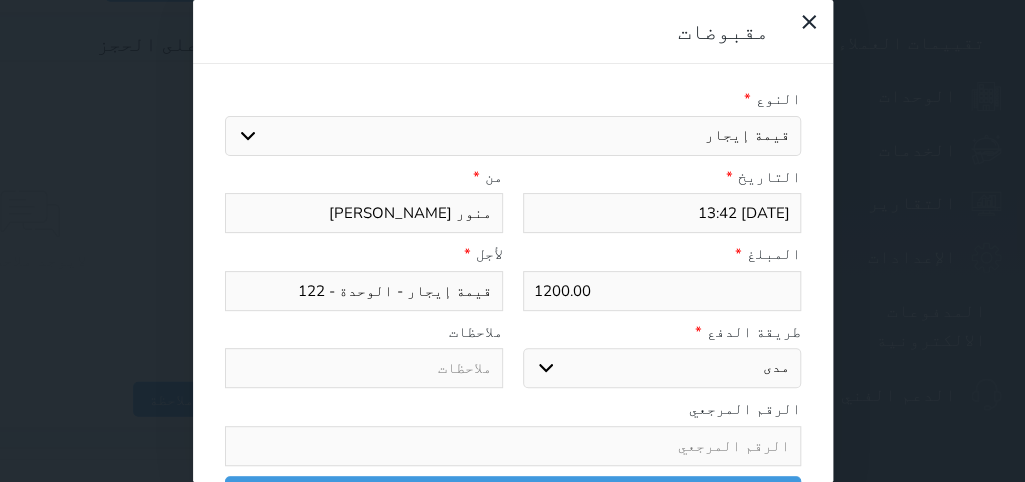 scroll, scrollTop: 35, scrollLeft: 0, axis: vertical 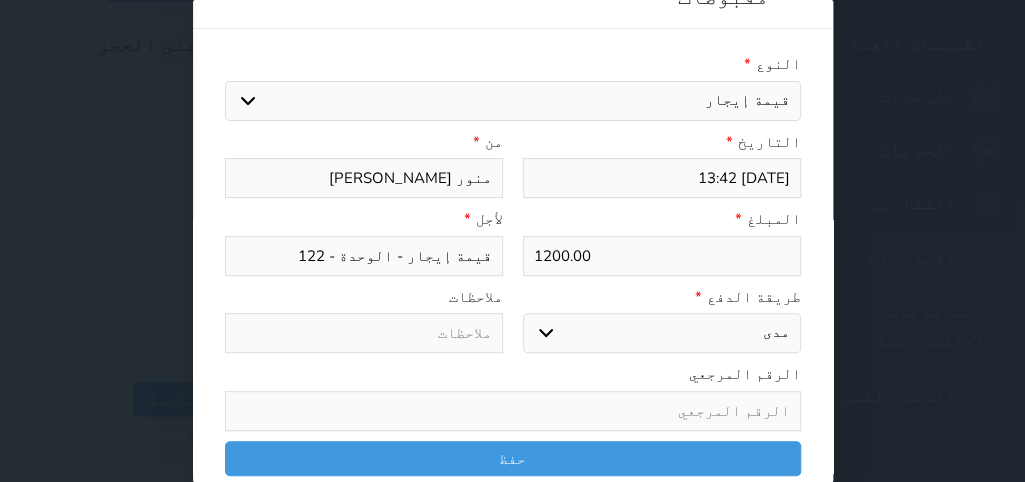 click on "اختر طريقة الدفع   دفع نقدى   تحويل بنكى   مدى   بطاقة ائتمان   آجل" at bounding box center [662, 333] 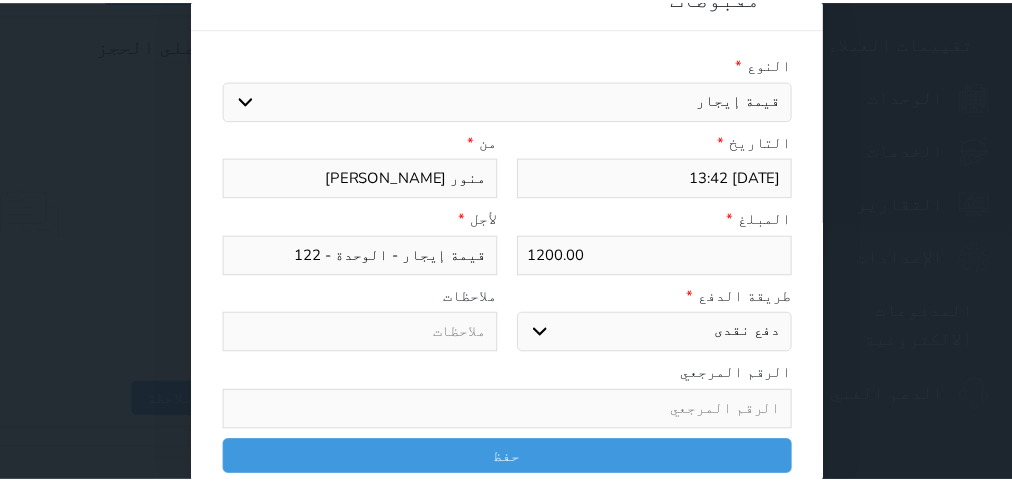 scroll, scrollTop: 0, scrollLeft: 0, axis: both 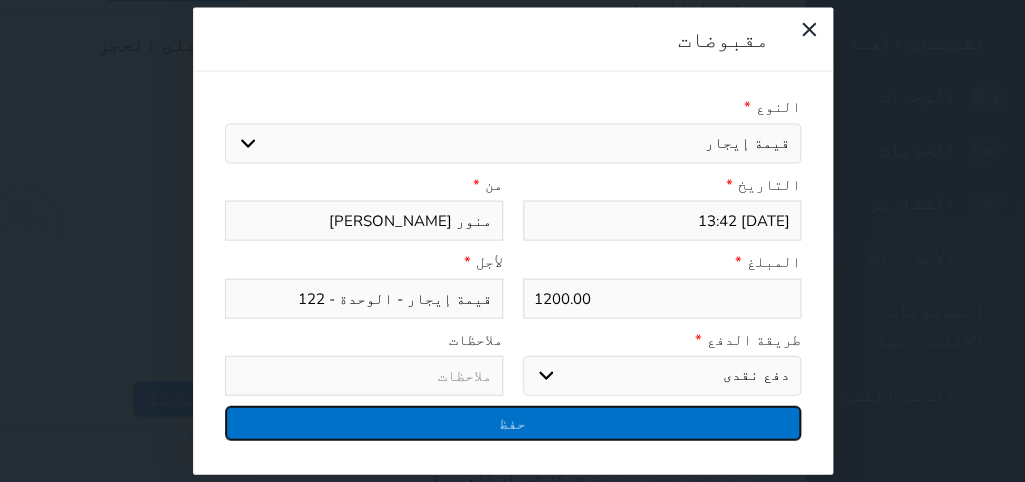 click on "حفظ" at bounding box center [513, 423] 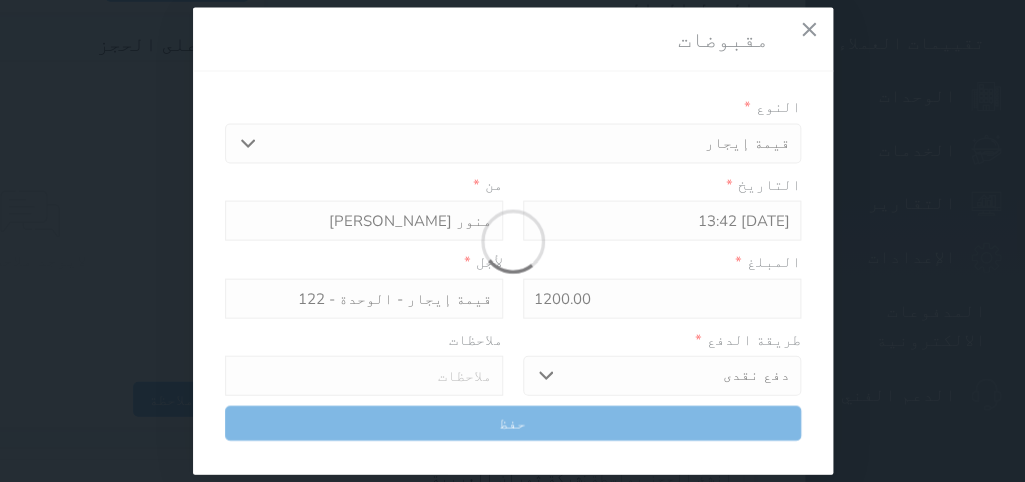 select 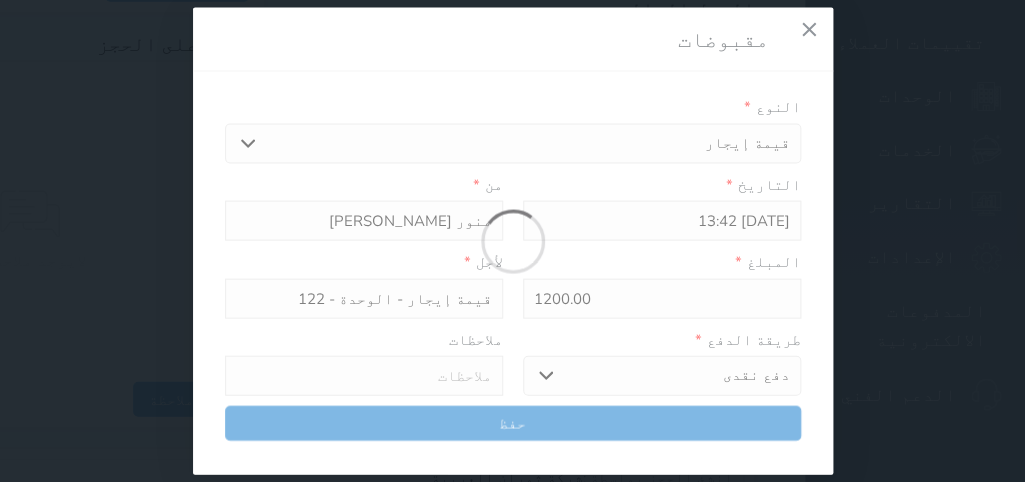 type 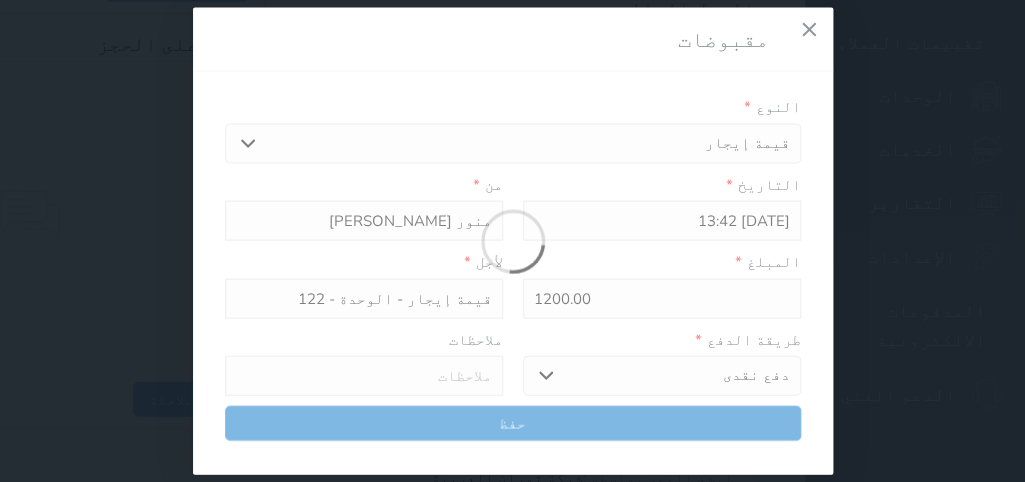type on "0" 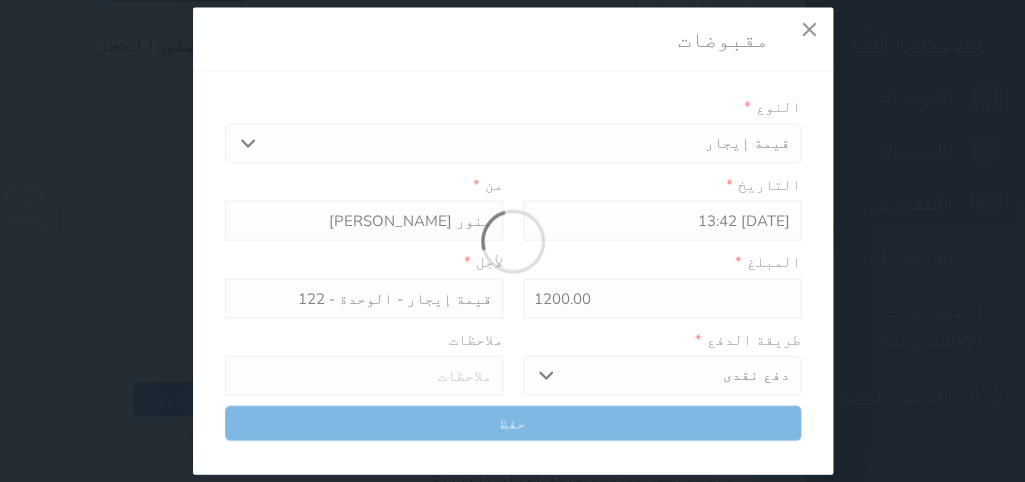 select 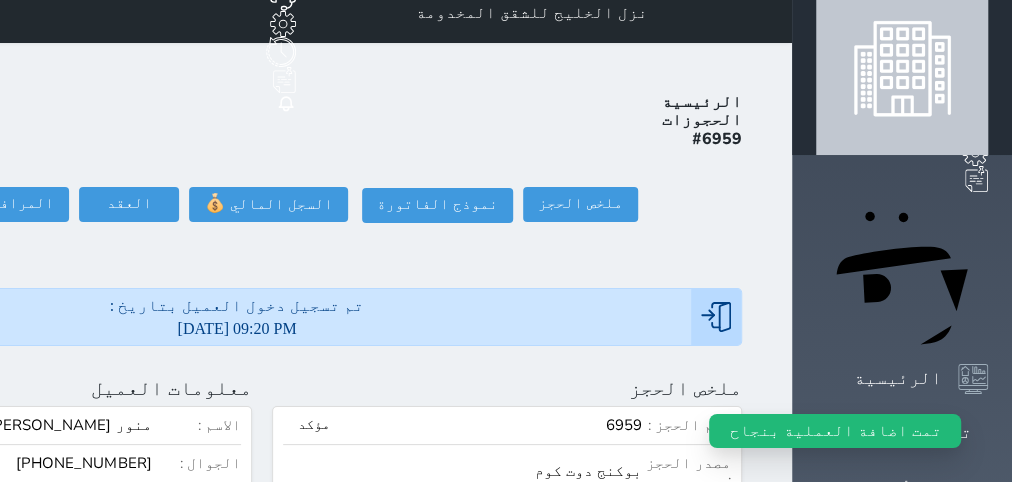 scroll, scrollTop: 0, scrollLeft: 0, axis: both 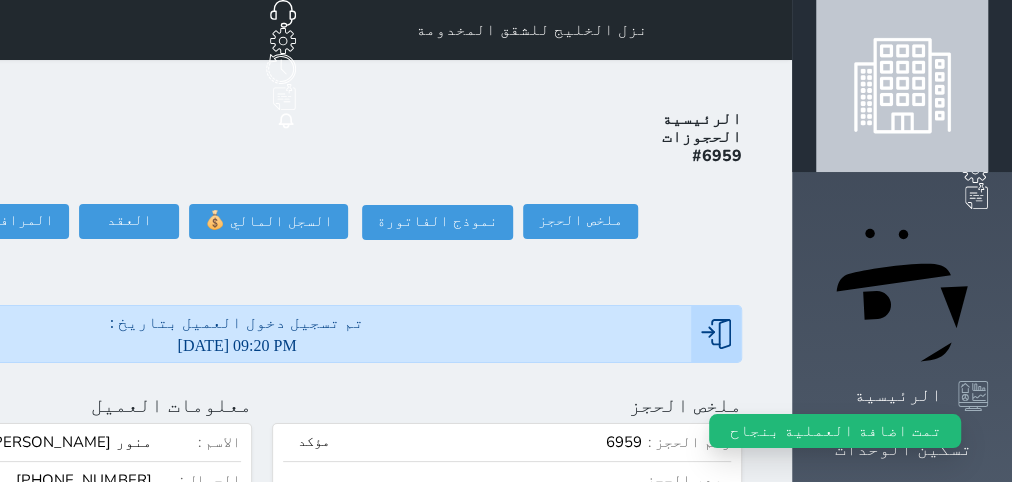 click on "تسجيل مغادرة" at bounding box center (-142, 221) 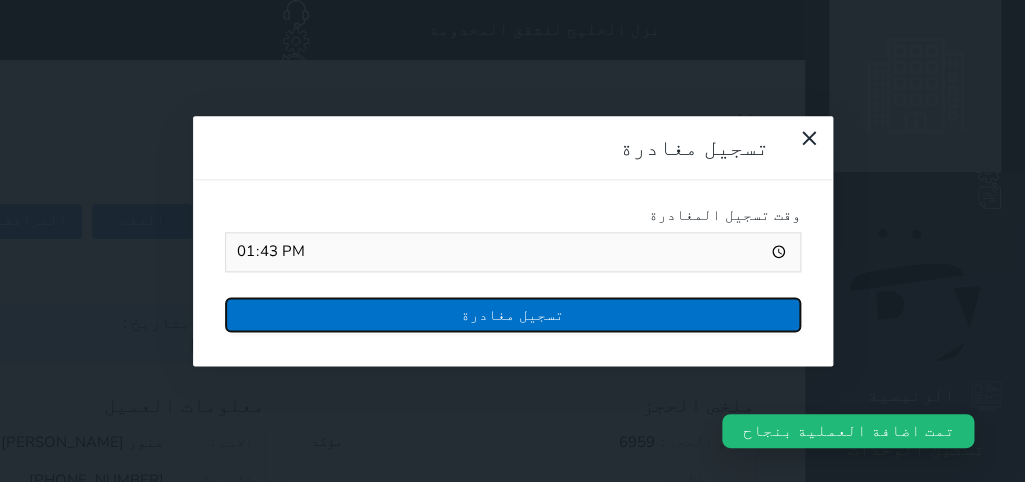 click on "تسجيل مغادرة" at bounding box center [513, 314] 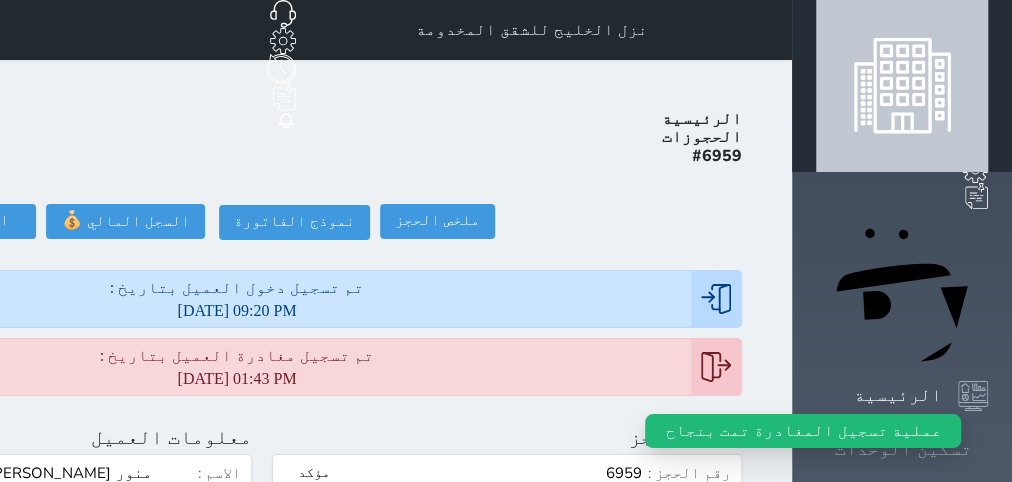 click on "تسكين الوحدات" at bounding box center [903, 449] 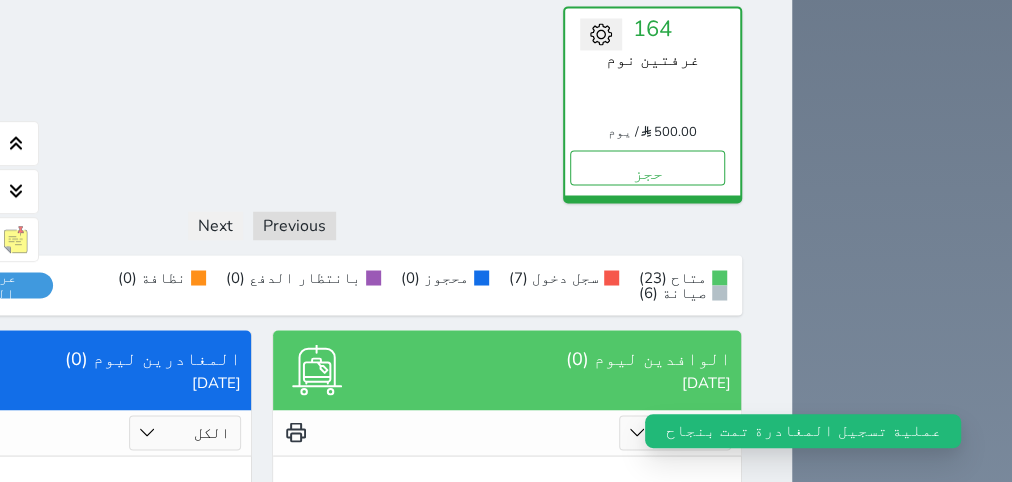 scroll, scrollTop: 1842, scrollLeft: 0, axis: vertical 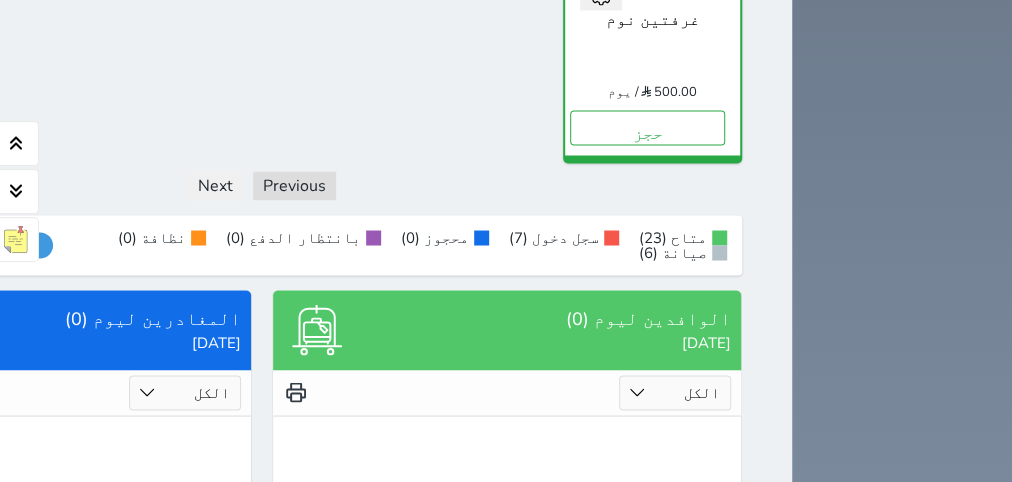 click on "إدارة الحجز" at bounding box center (61, -86) 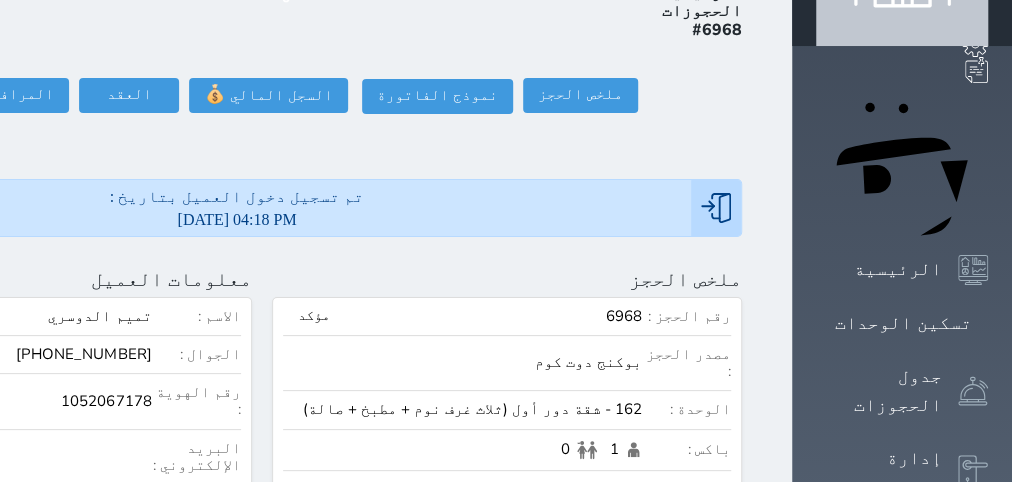 scroll, scrollTop: 0, scrollLeft: 0, axis: both 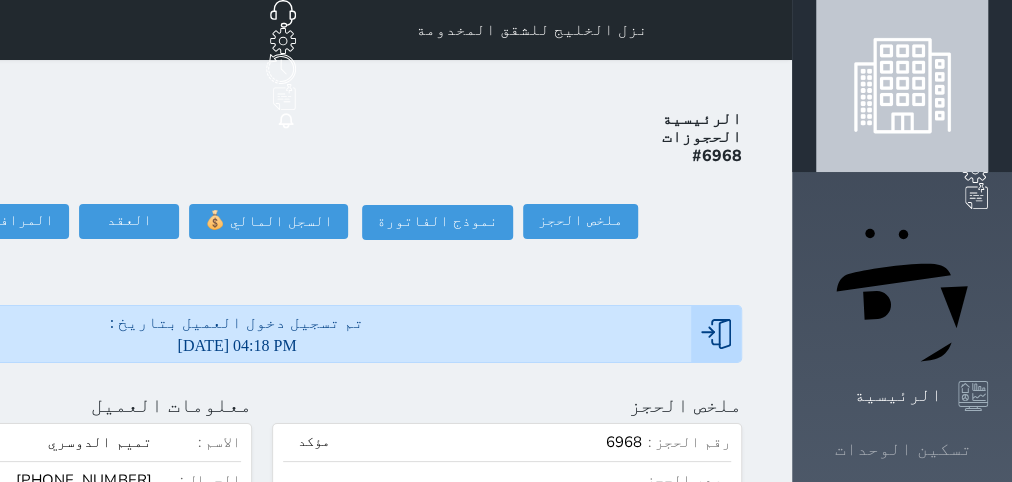 click on "تسكين الوحدات" at bounding box center [903, 449] 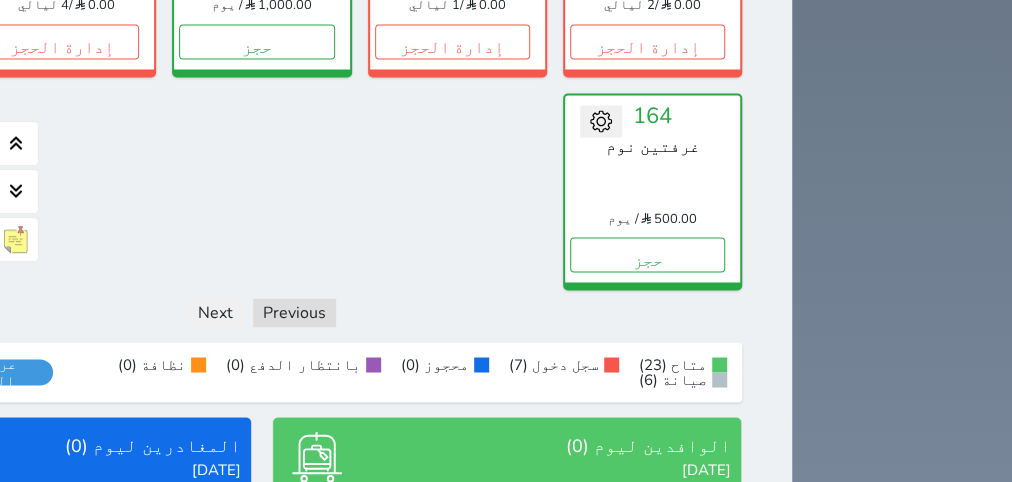 scroll, scrollTop: 1716, scrollLeft: 0, axis: vertical 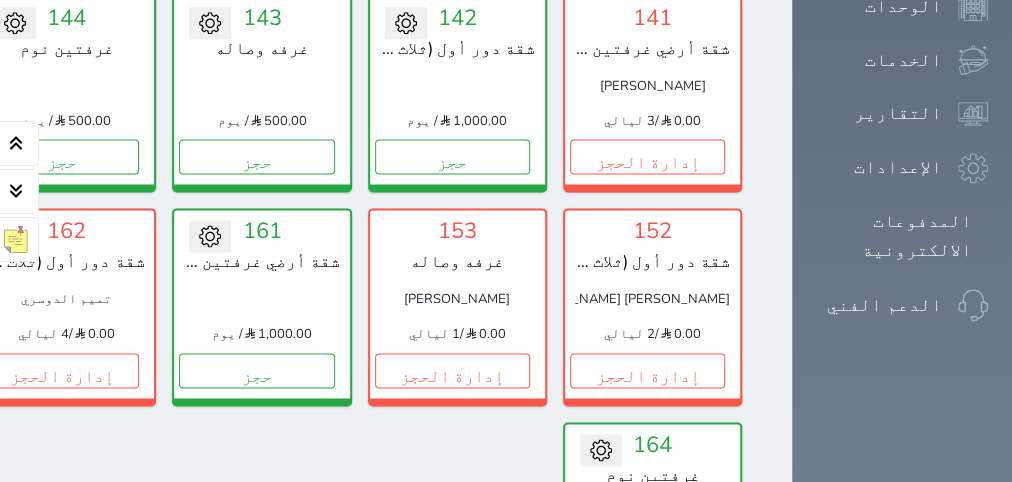 click on "153   غرفه وصاله
سعيد
0.00
/   1 ليالي           إدارة الحجز" at bounding box center [457, 306] 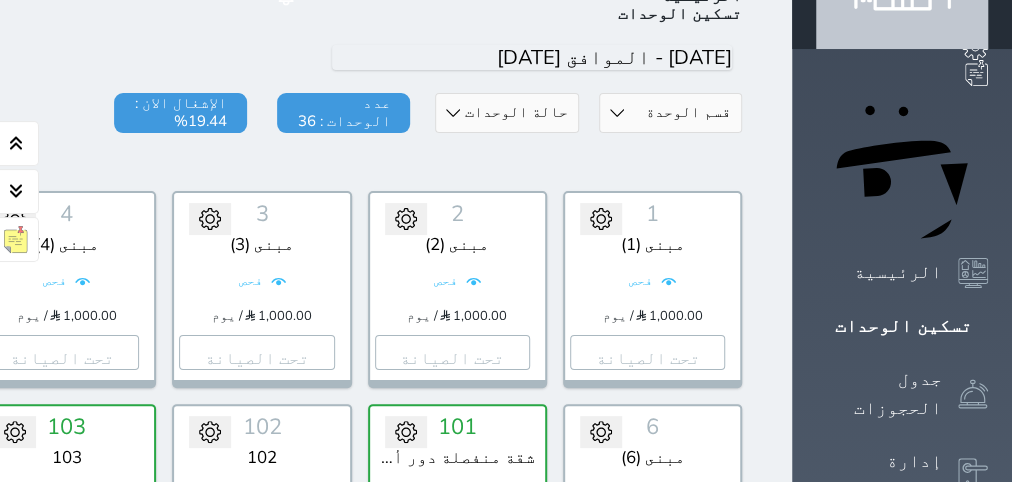 scroll, scrollTop: 0, scrollLeft: 0, axis: both 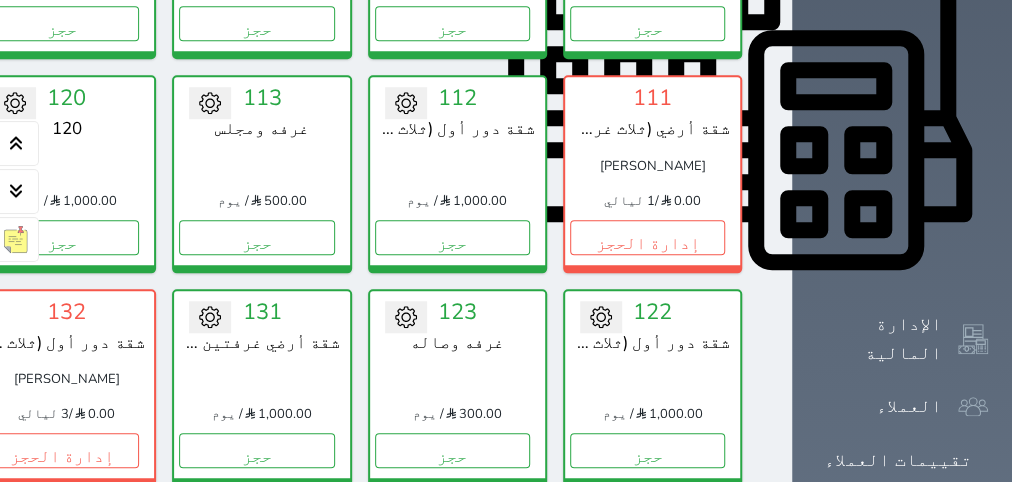 click 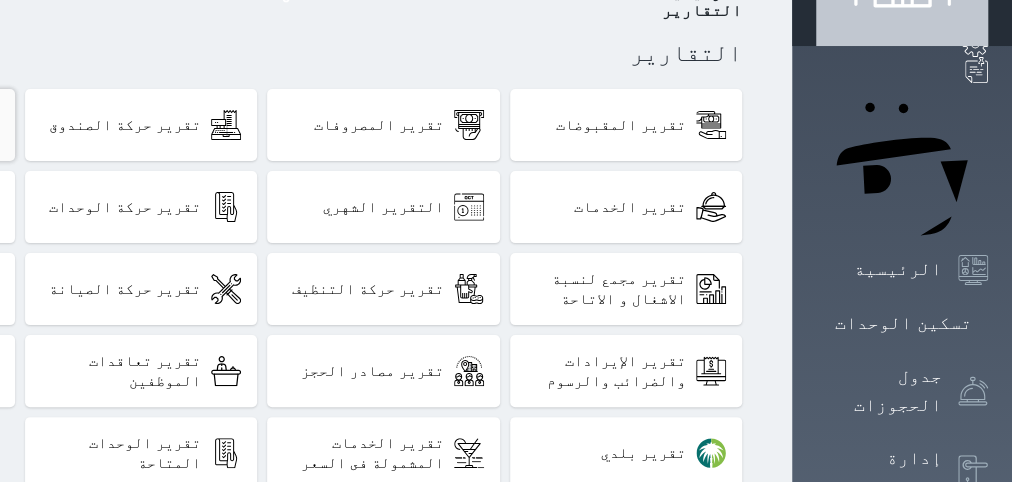 scroll, scrollTop: 252, scrollLeft: 0, axis: vertical 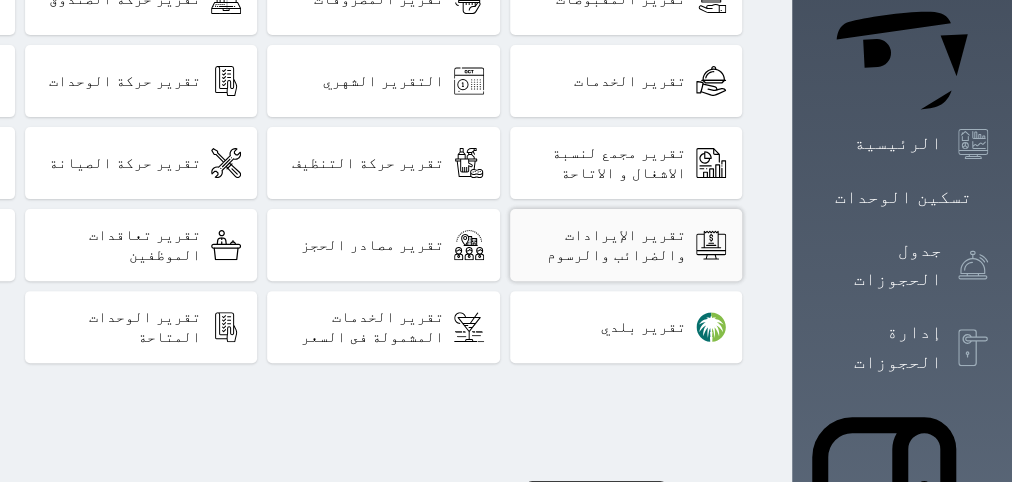 click on "تقرير الإيرادات والضرائب والرسوم" at bounding box center [606, 245] 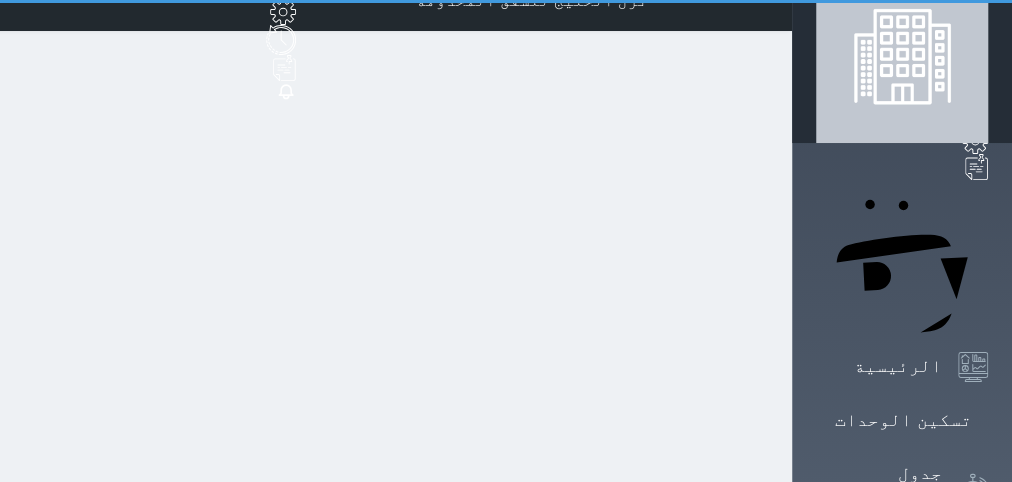 scroll, scrollTop: 0, scrollLeft: 0, axis: both 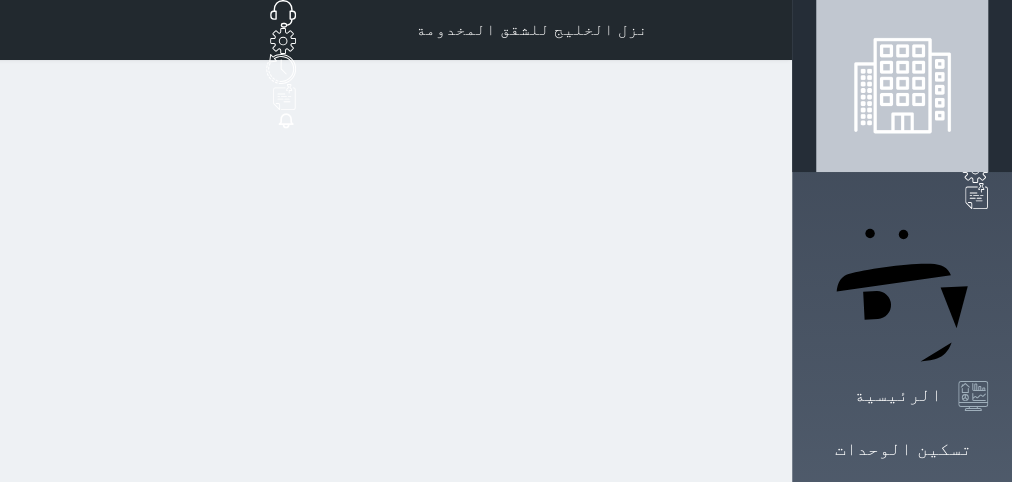 select on "full" 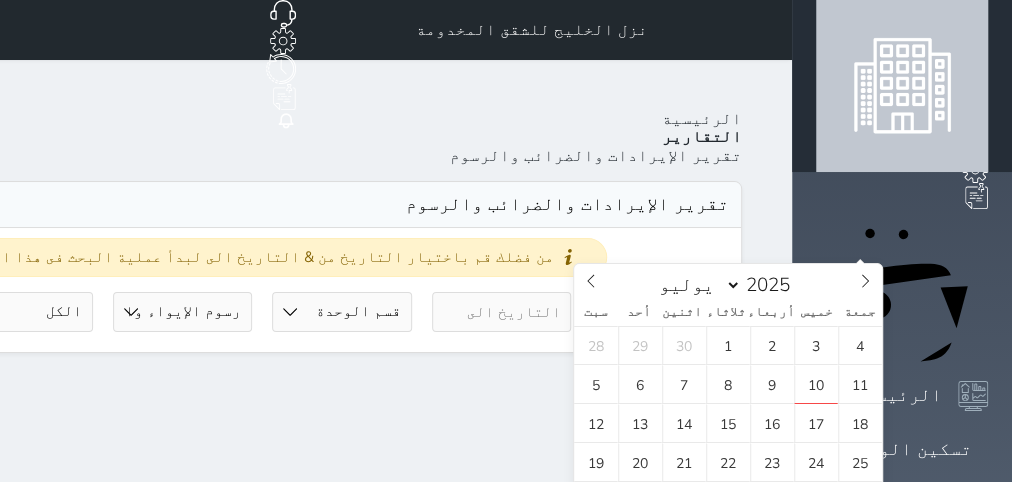 click at bounding box center [661, 312] 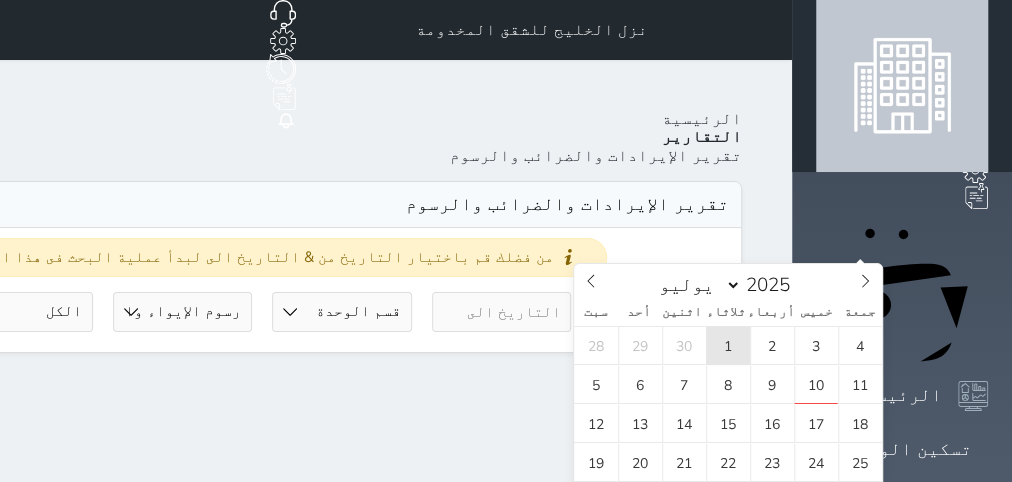 click on "1" at bounding box center (728, 345) 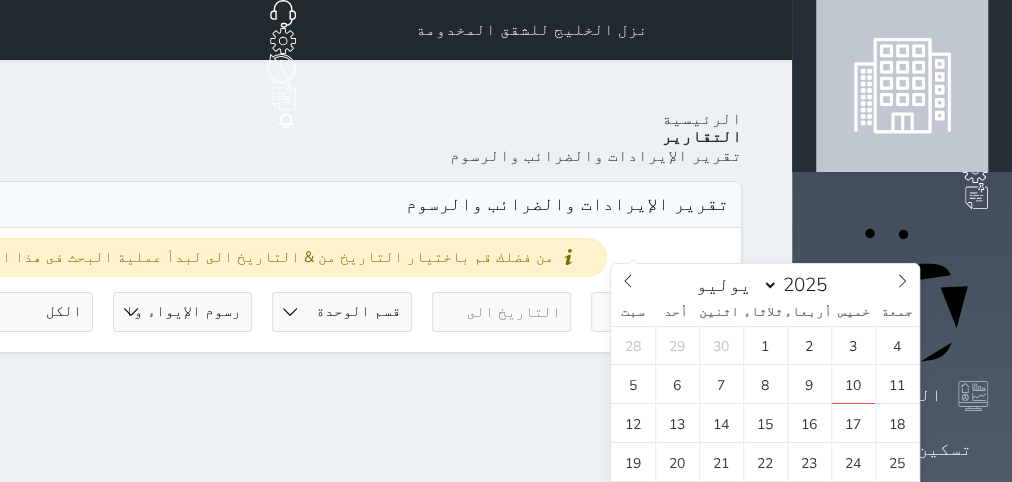 click at bounding box center (502, 312) 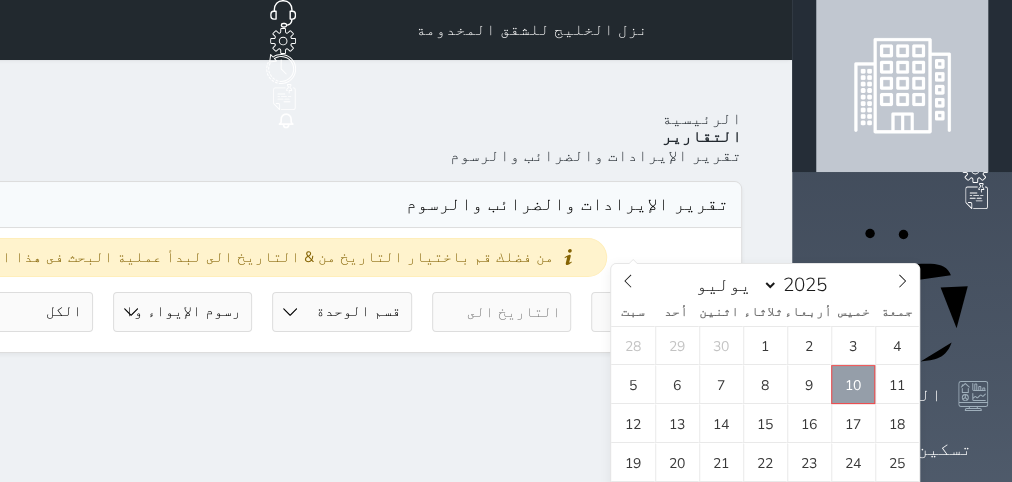 click on "10" at bounding box center [853, 384] 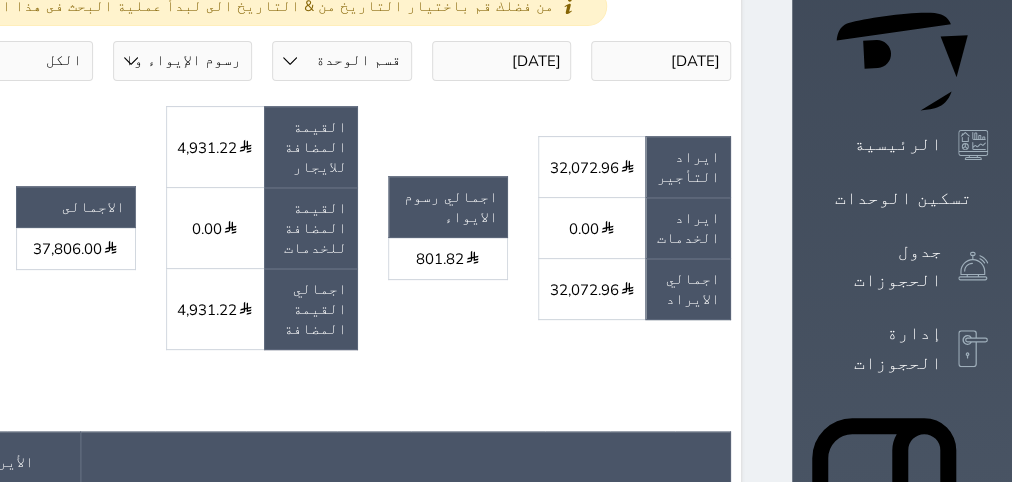 scroll, scrollTop: 0, scrollLeft: 0, axis: both 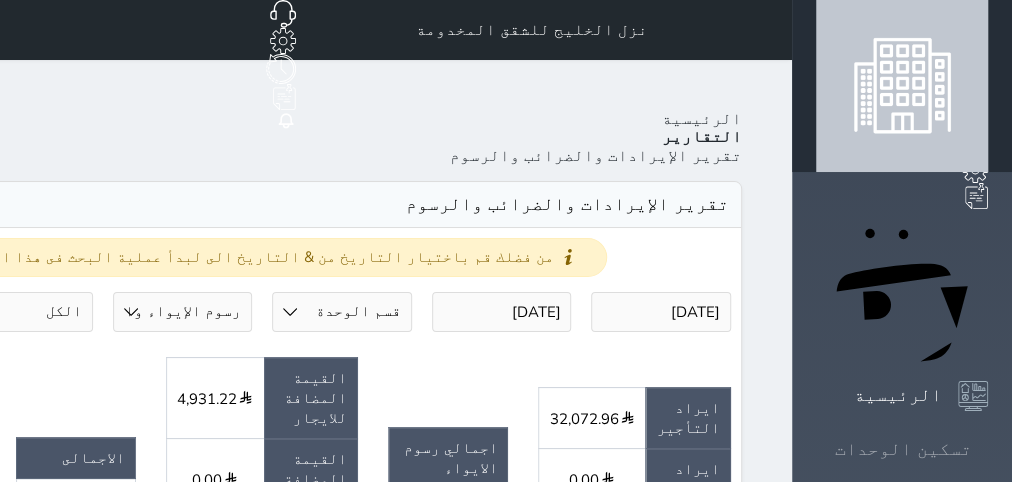 click on "تسكين الوحدات" at bounding box center [903, 449] 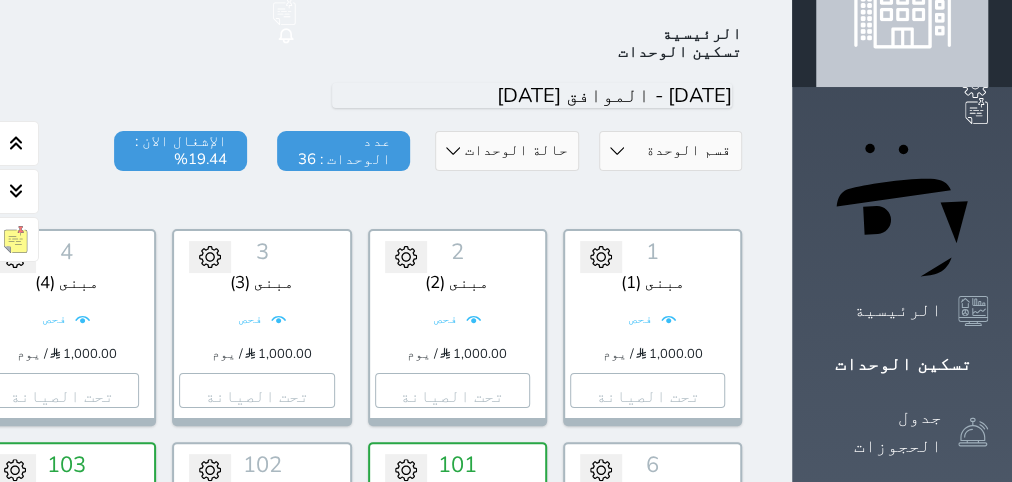 scroll, scrollTop: 0, scrollLeft: 0, axis: both 